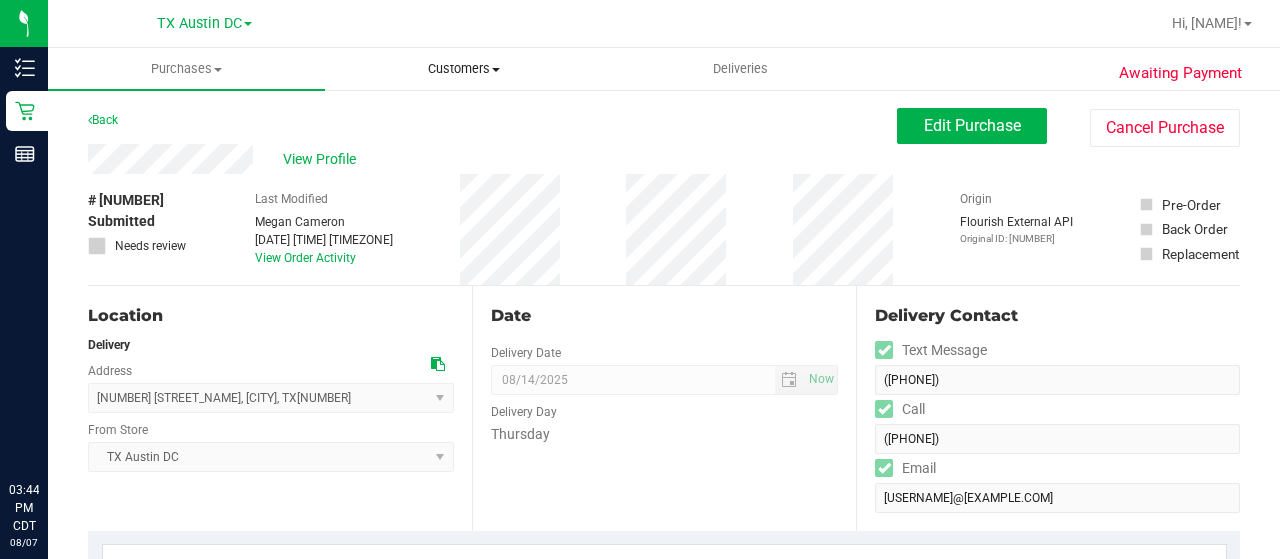 scroll, scrollTop: 0, scrollLeft: 0, axis: both 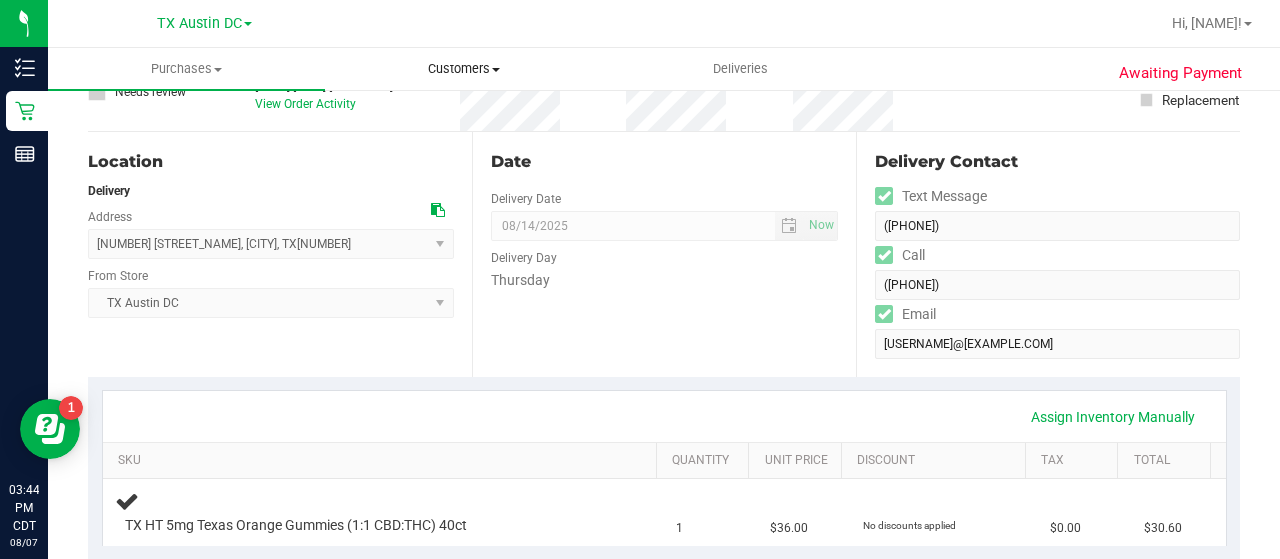 click on "Customers" at bounding box center [463, 69] 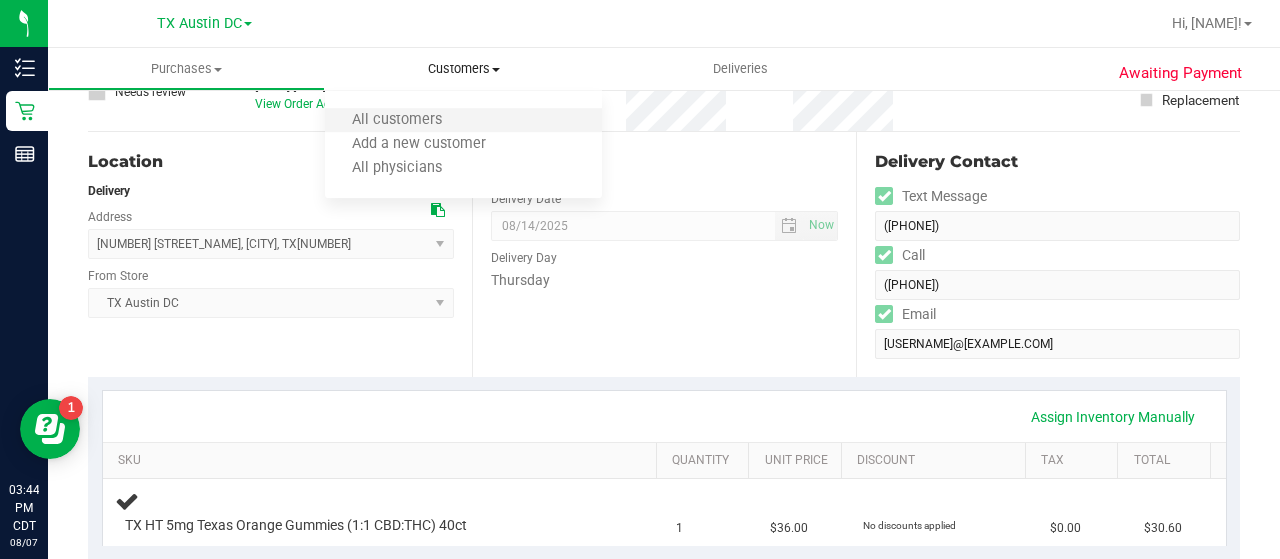 click on "All customers" at bounding box center [463, 121] 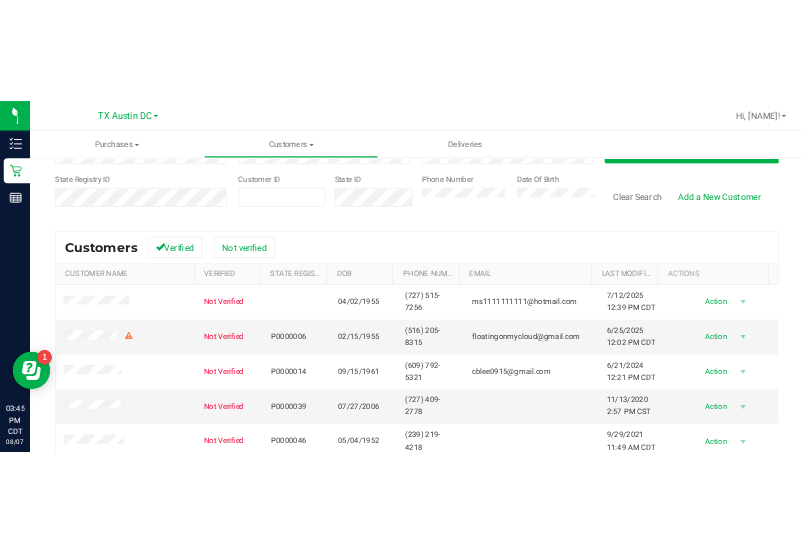 scroll, scrollTop: 0, scrollLeft: 0, axis: both 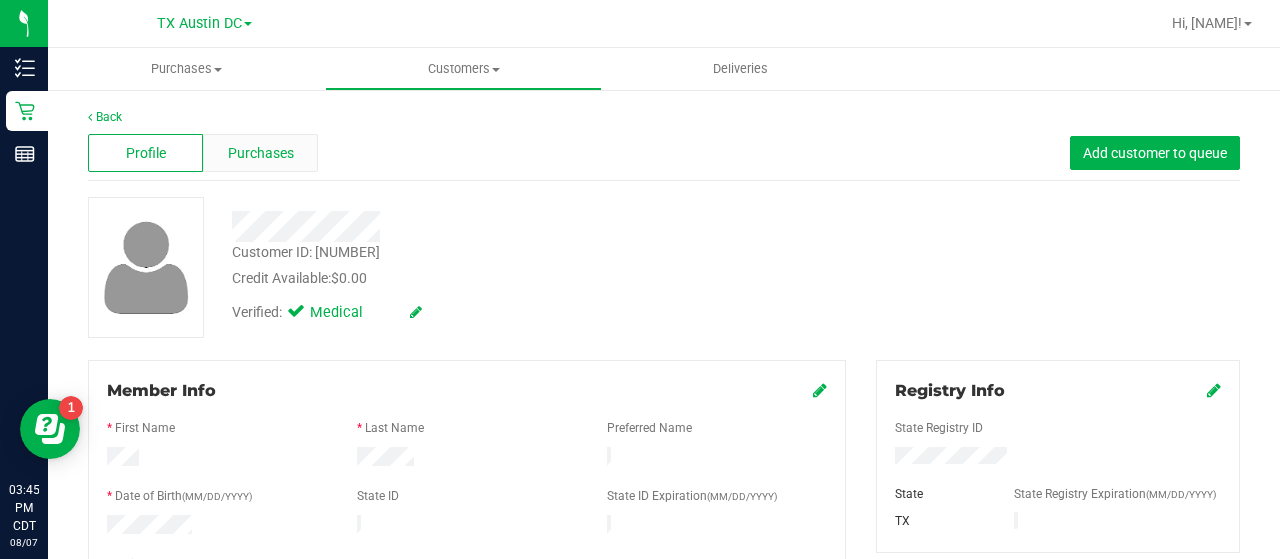 click on "Purchases" at bounding box center (261, 153) 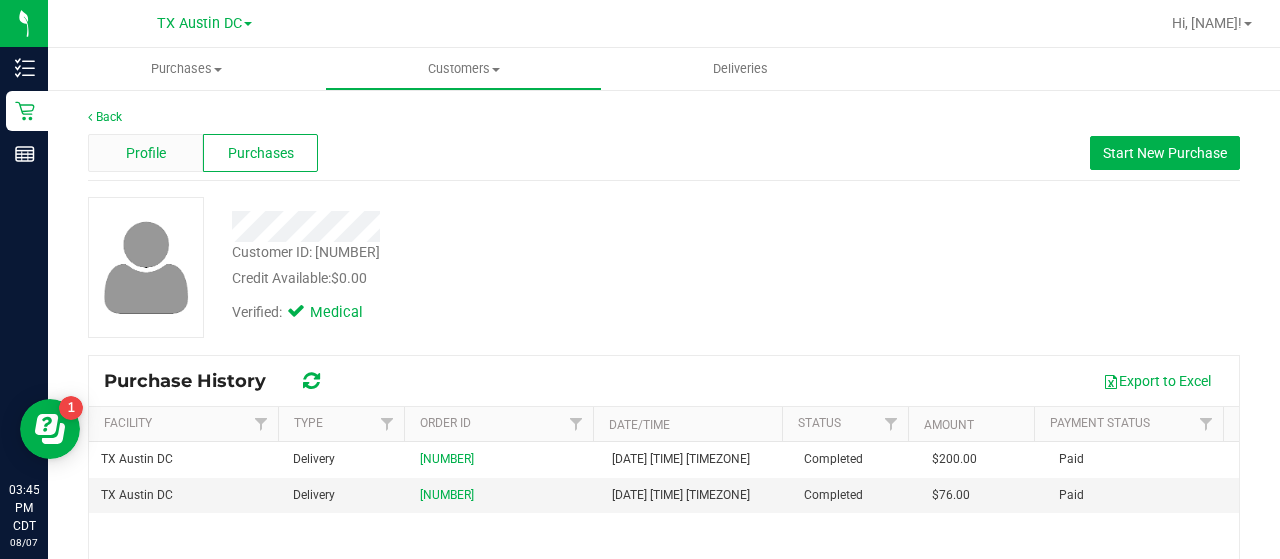 click on "Profile" at bounding box center [145, 153] 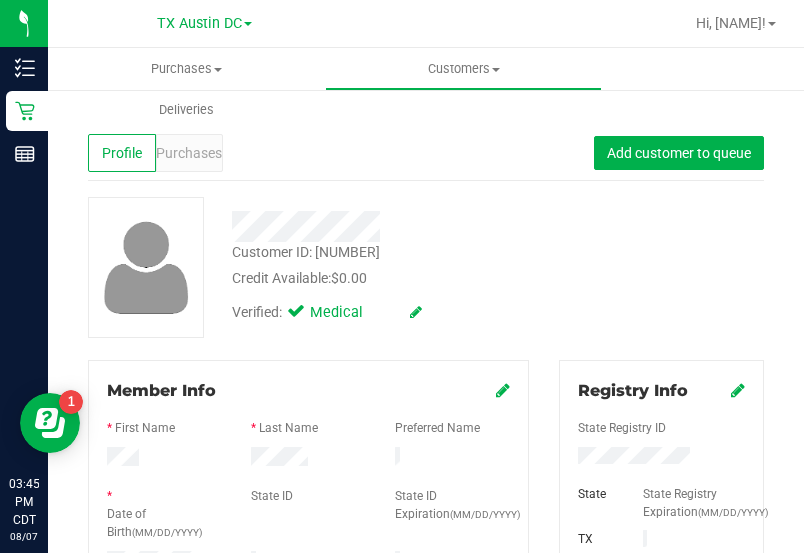 click on "Customer ID: [NUMBER]
Credit Available:
$0.00
Verified:
Medical" at bounding box center [426, 267] 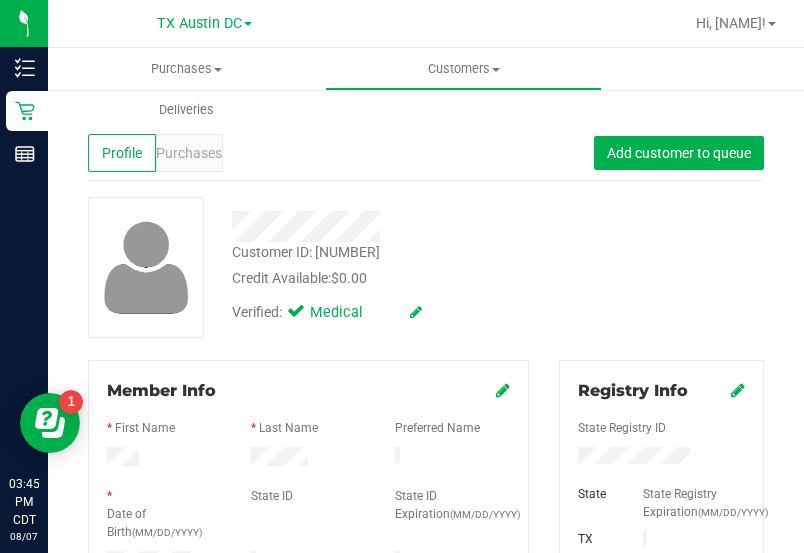 click on "Customer ID: [NUMBER]
Credit Available:
$0.00
Verified:
Medical" at bounding box center [426, 267] 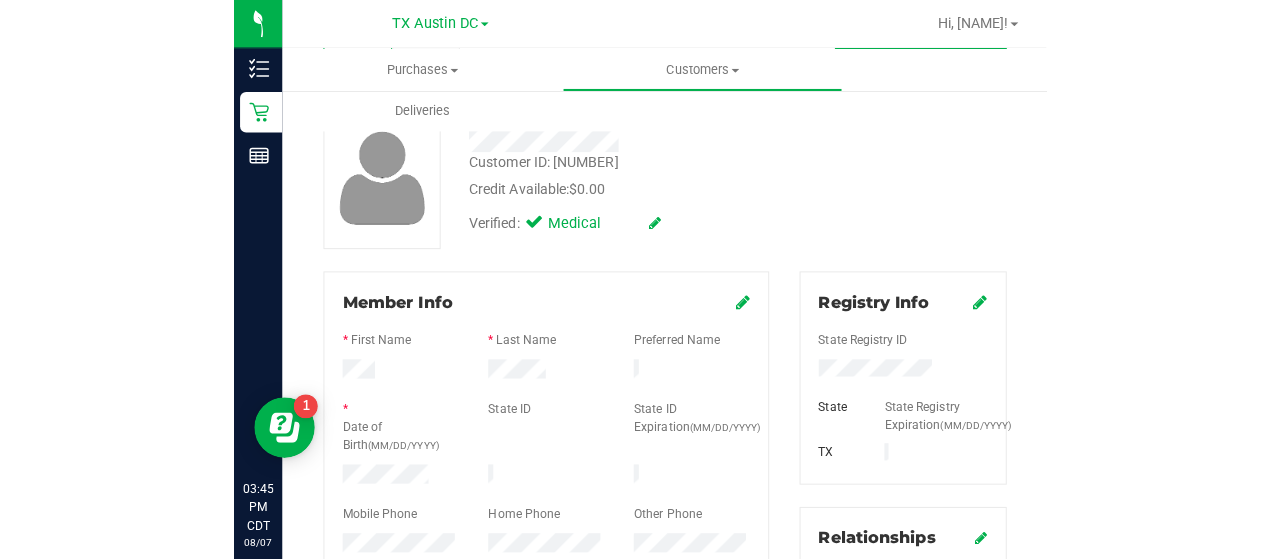 scroll, scrollTop: 116, scrollLeft: 0, axis: vertical 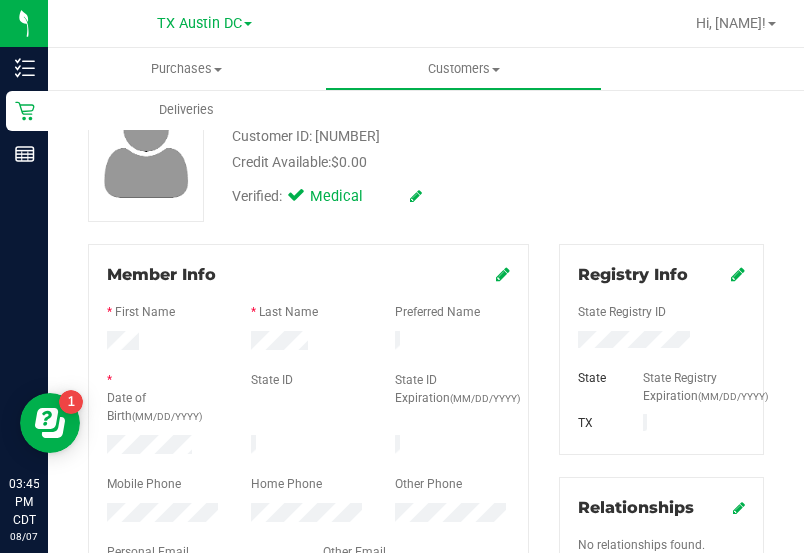 click at bounding box center [308, 363] 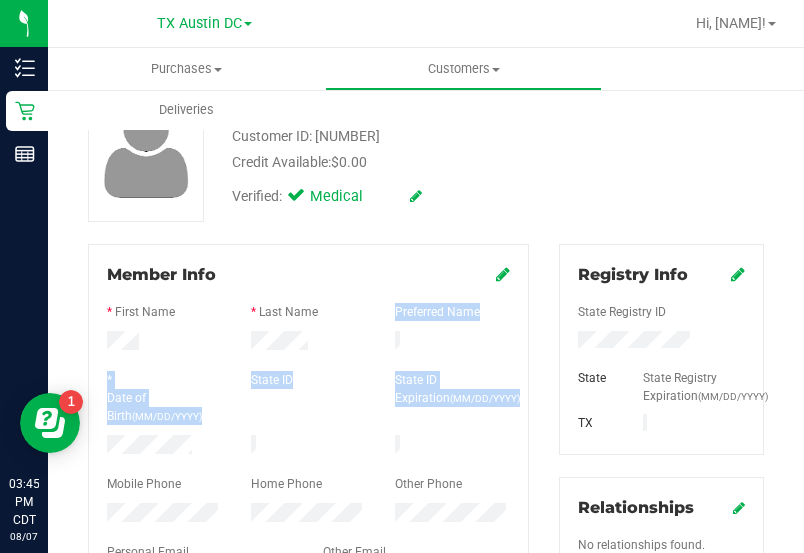 drag, startPoint x: 266, startPoint y: 325, endPoint x: 286, endPoint y: 436, distance: 112.78741 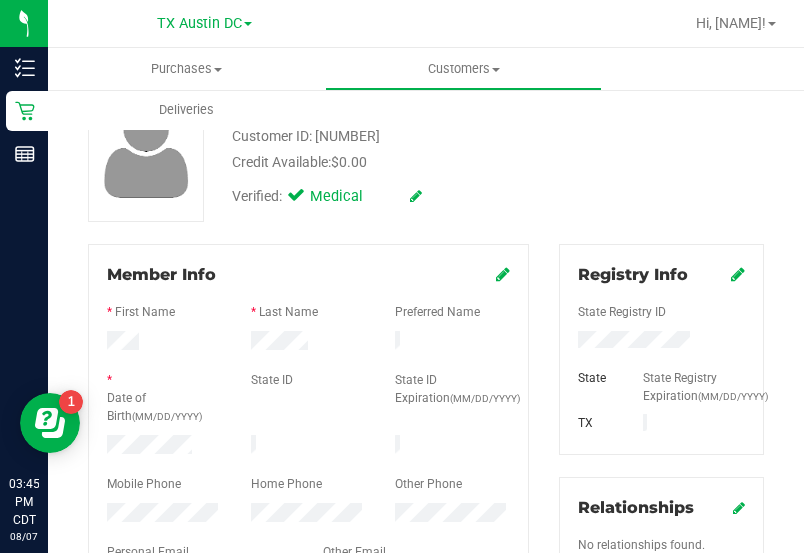 click on "*
Date of Birth
(MM/DD/YYYY)
State ID
State ID Expiration
(MM/DD/YYYY)" at bounding box center (308, 400) 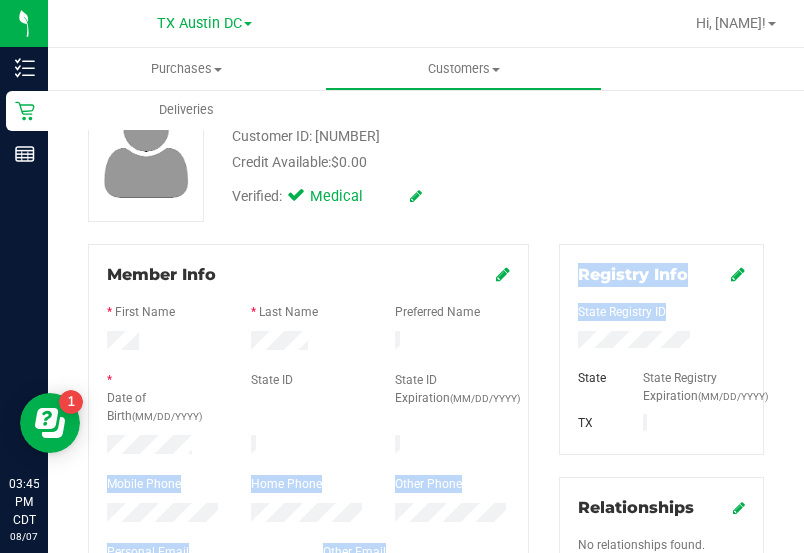 click on "Inventory Retail Reports [TIME] [TIMEZONE] [DATE]  [DATE]   [STATE] [CITY] DC   Hi, [NAME]!
Purchases
Summary of purchases
Fulfillment
All purchases
Customers
All customers" at bounding box center [402, 276] 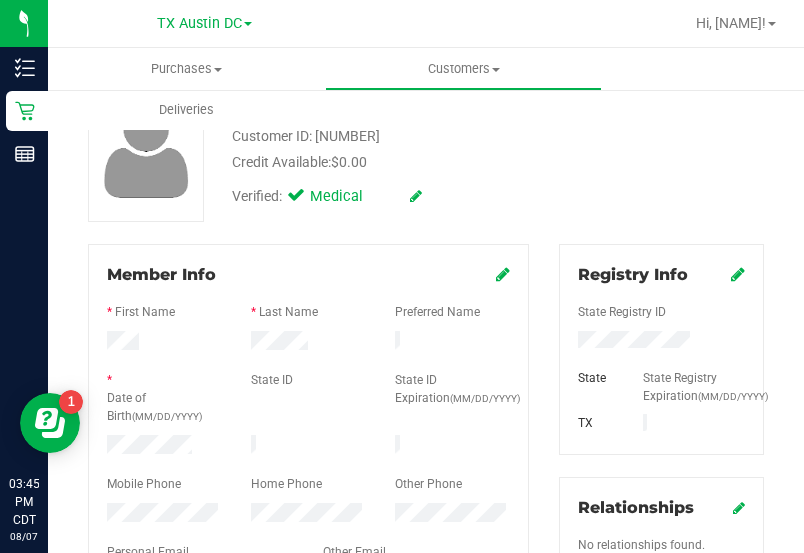 click on "*
Date of Birth
(MM/DD/YYYY)
State ID
State ID Expiration
(MM/DD/YYYY)" at bounding box center (308, 400) 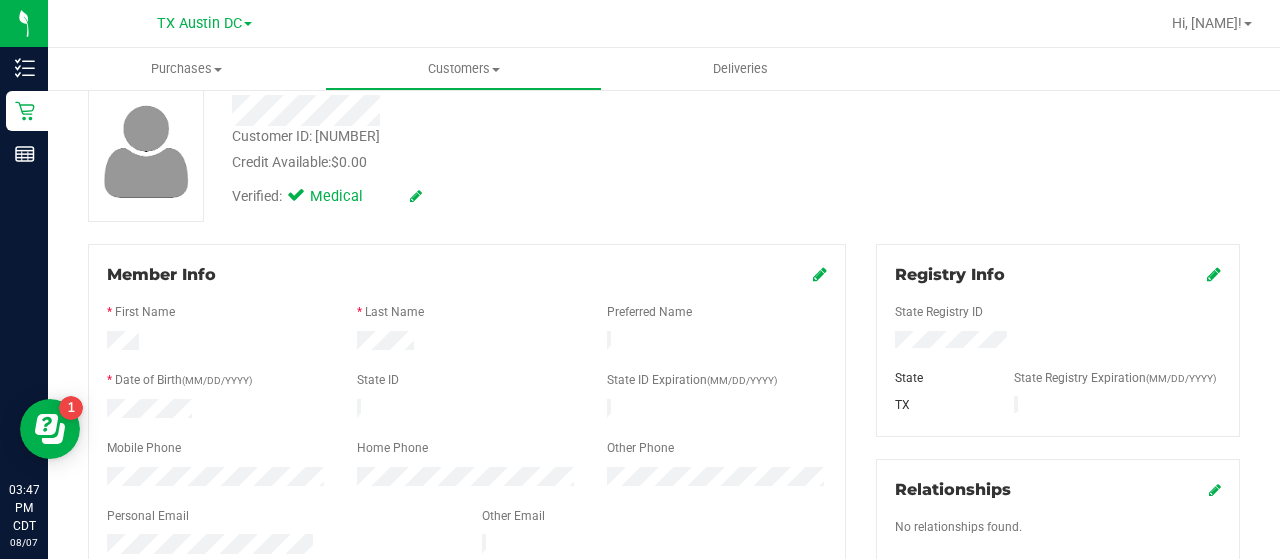 click on "Customer ID: [NUMBER]
Credit Available:
$0.00
Verified:
Medical" at bounding box center [664, 151] 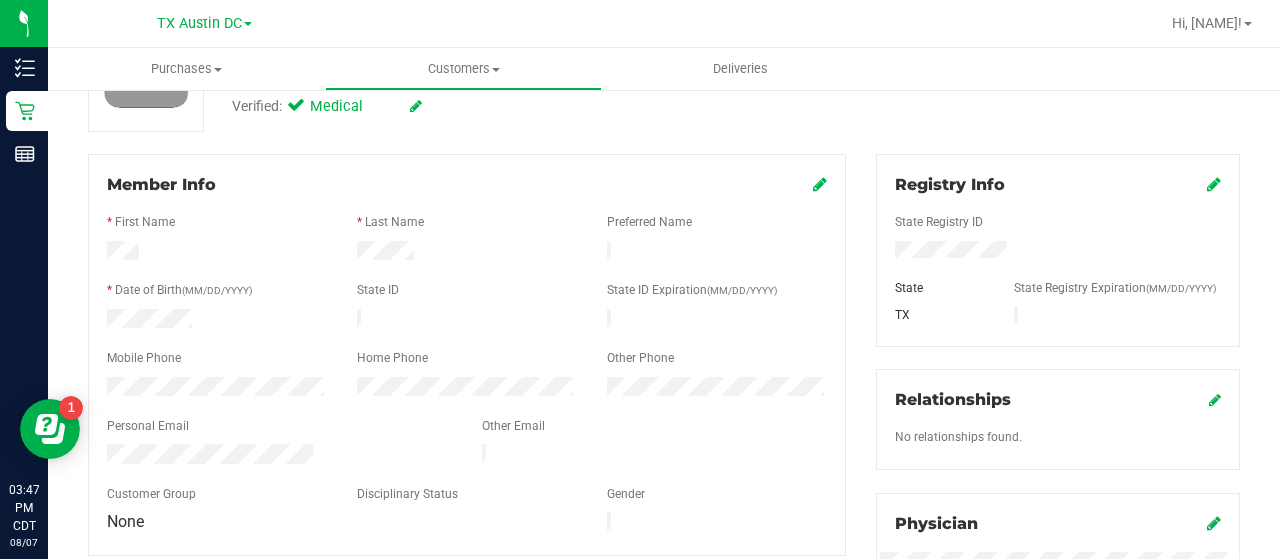 scroll, scrollTop: 0, scrollLeft: 0, axis: both 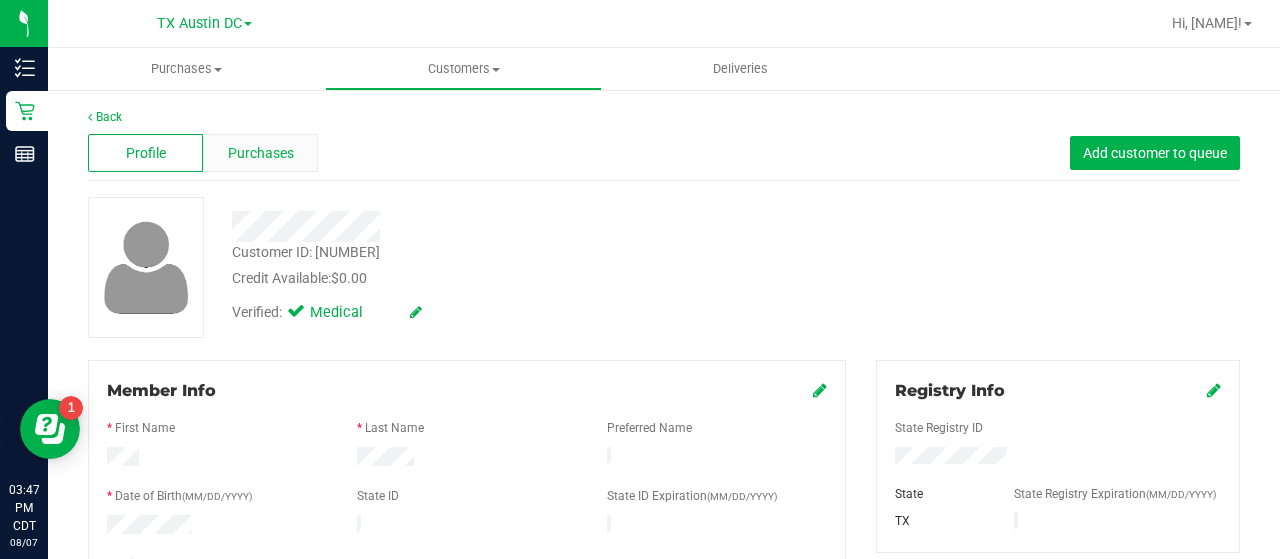 click on "Purchases" at bounding box center [260, 153] 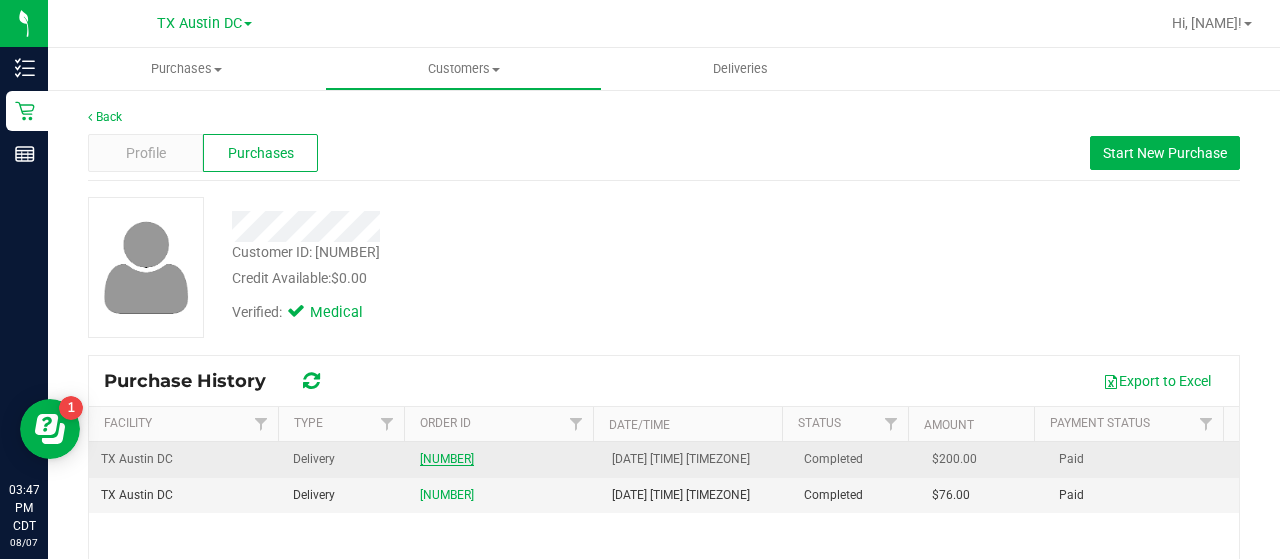 click on "[NUMBER]" at bounding box center [447, 459] 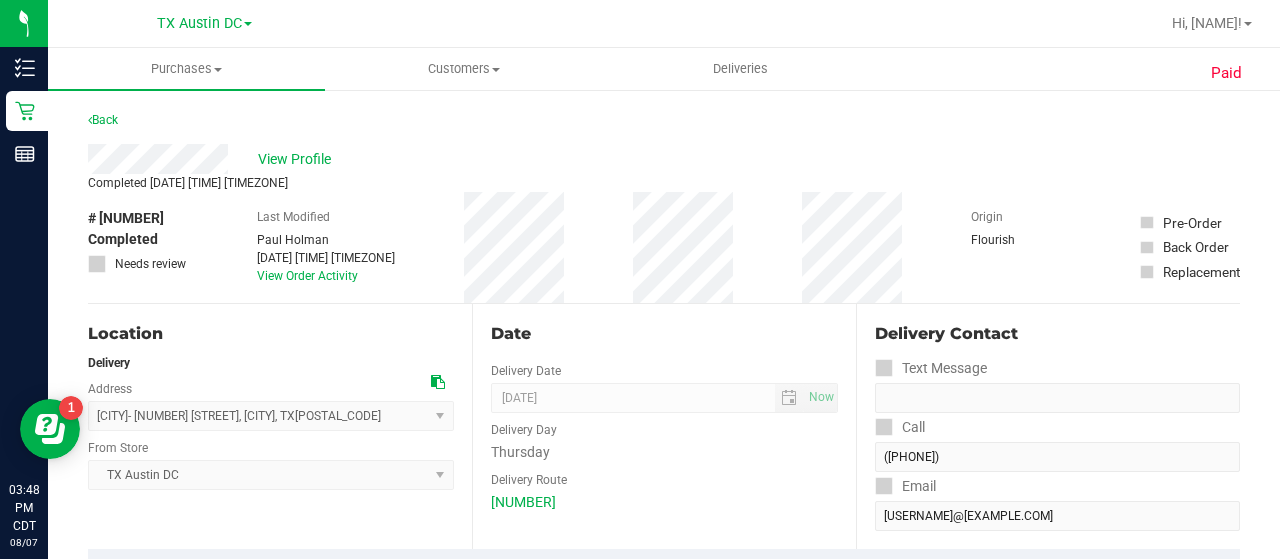 click on "[CITY]- [NUMBER] [STREET]
, [CITY]
, [STATE]
[POSTAL_CODE]
Select address [CITY]- [NUMBER] [STREET]" at bounding box center (271, 401) 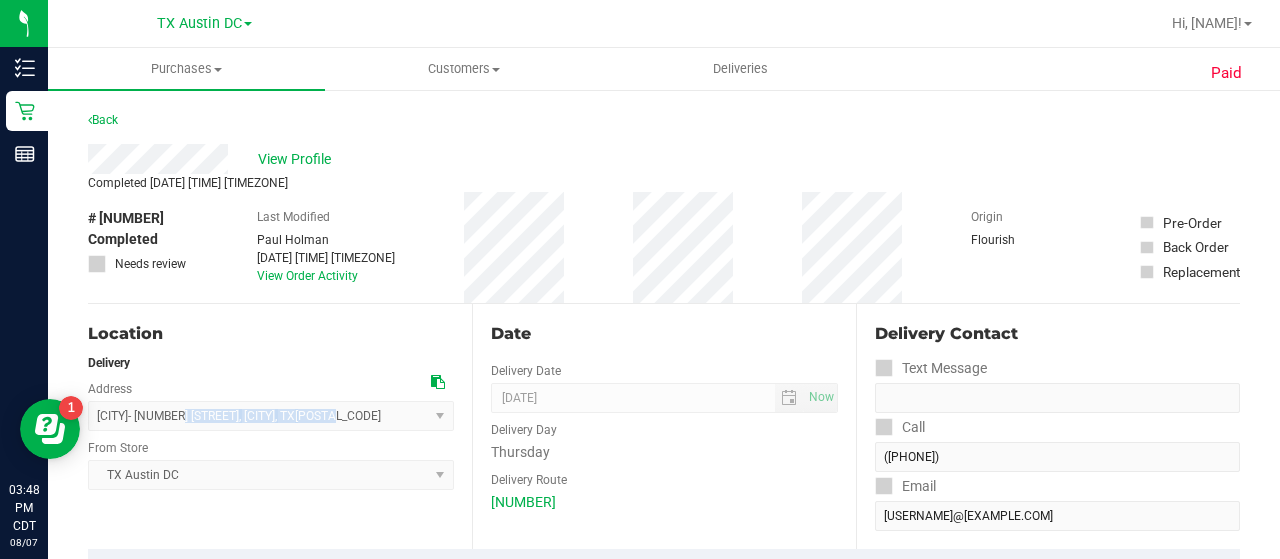 drag, startPoint x: 402, startPoint y: 416, endPoint x: 184, endPoint y: 424, distance: 218.14674 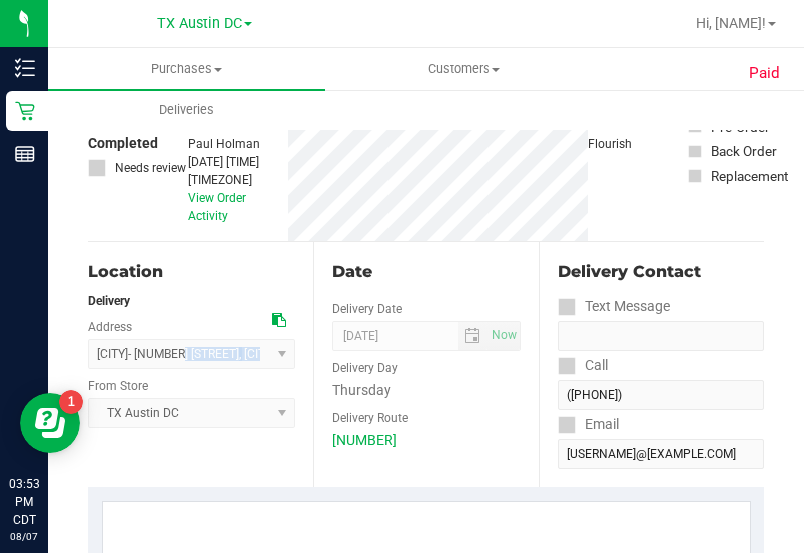 scroll, scrollTop: 0, scrollLeft: 0, axis: both 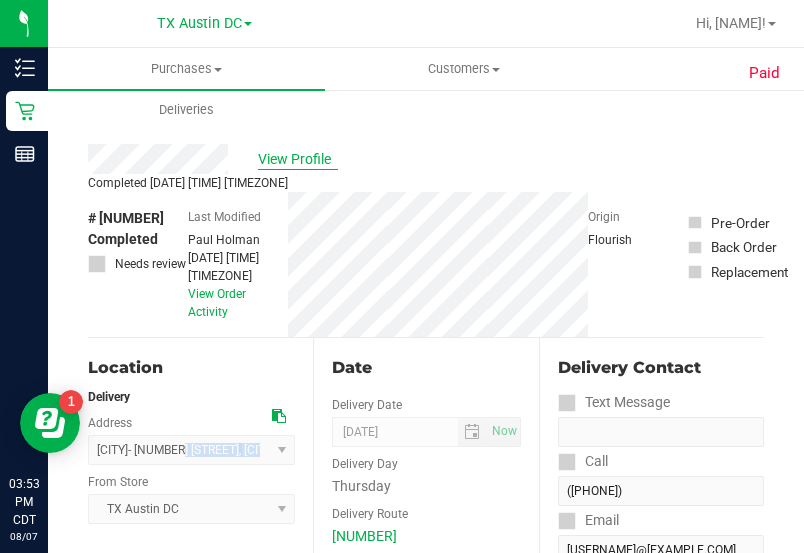 click on "View Profile" at bounding box center (298, 159) 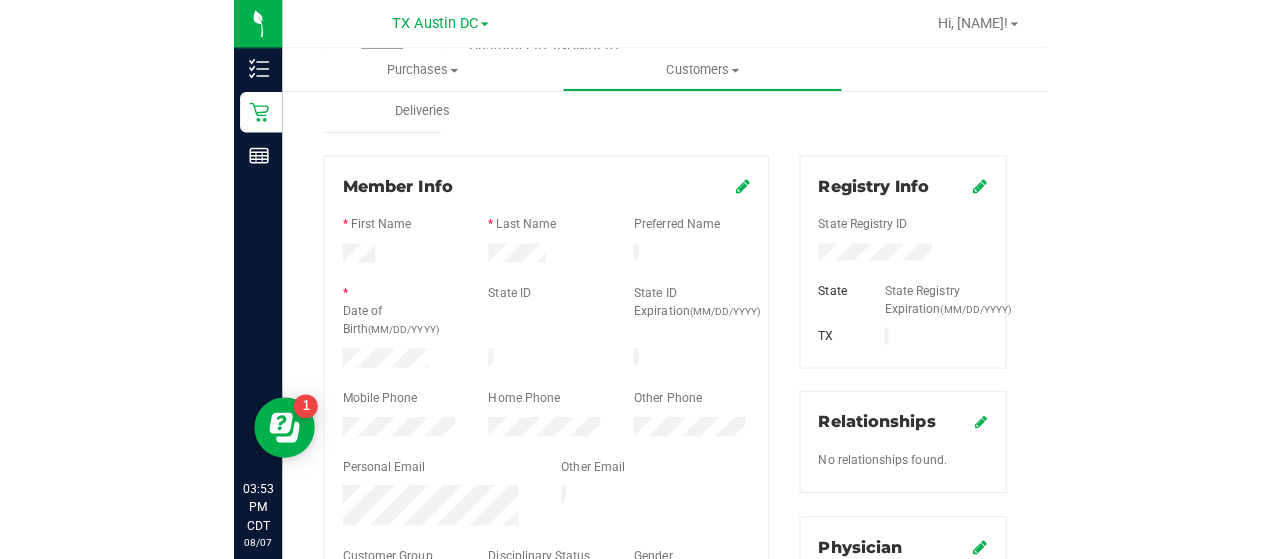 scroll, scrollTop: 247, scrollLeft: 0, axis: vertical 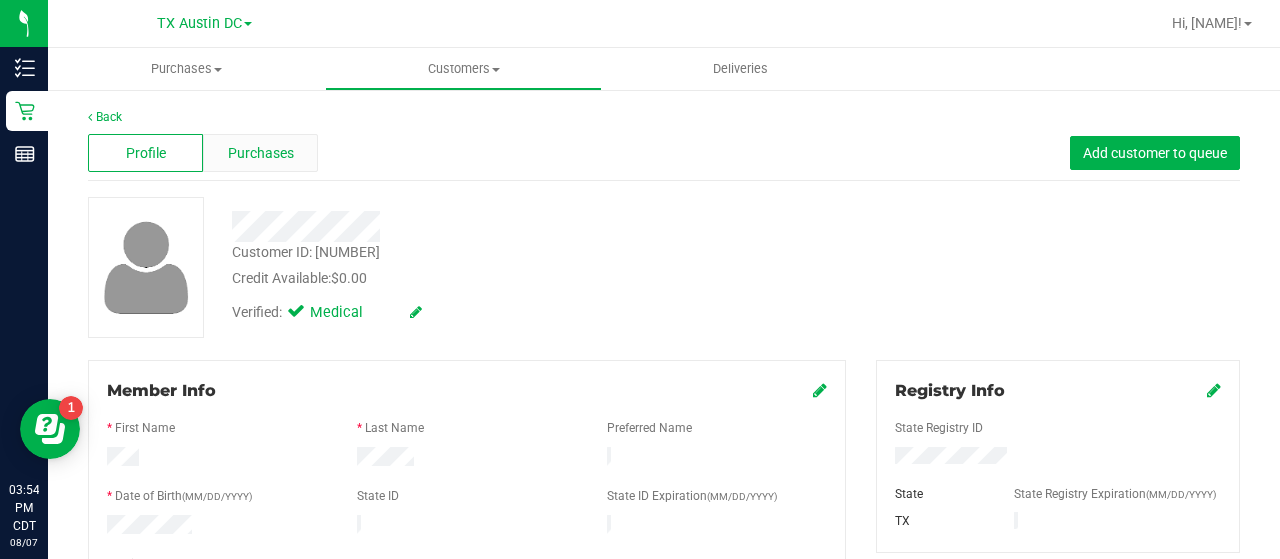 click on "Purchases" at bounding box center [261, 153] 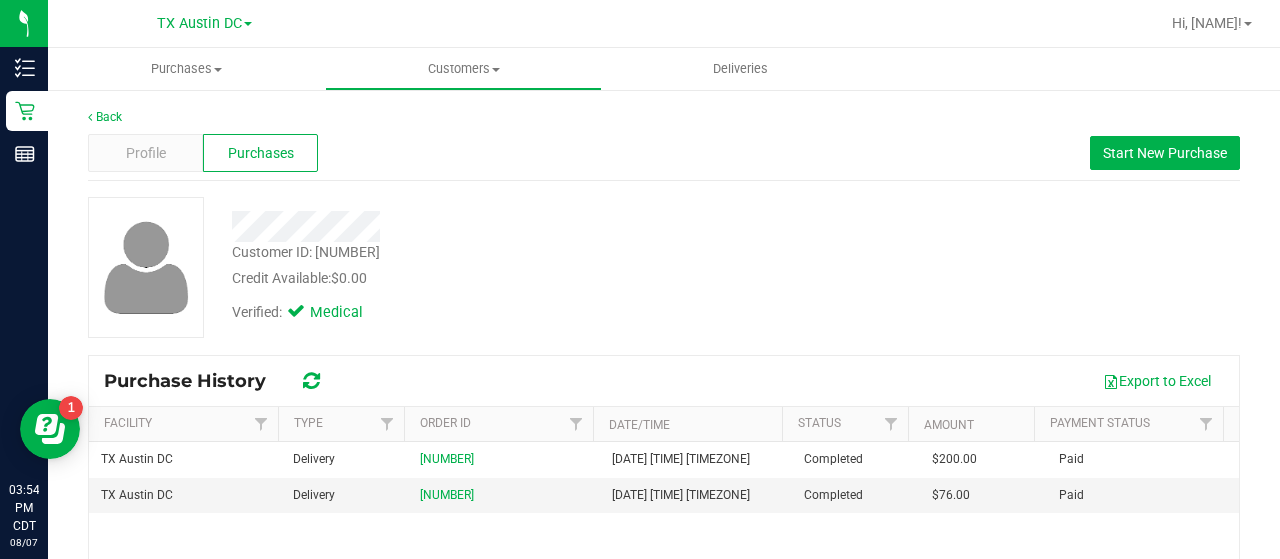 click on "Verified:
Medical" at bounding box center (512, 311) 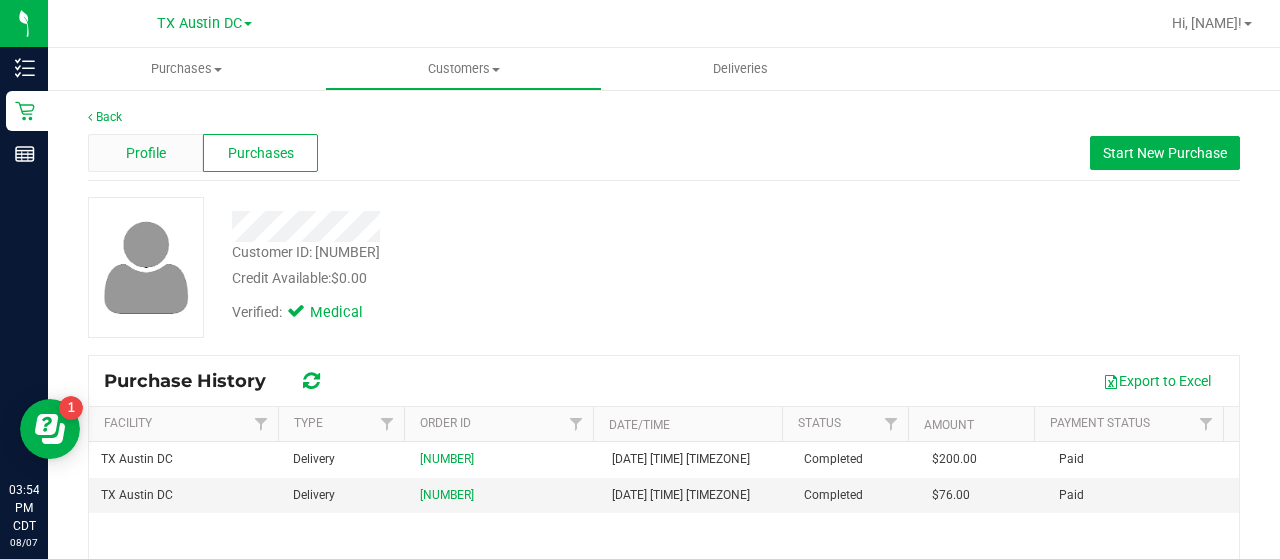 click on "Profile" at bounding box center [146, 153] 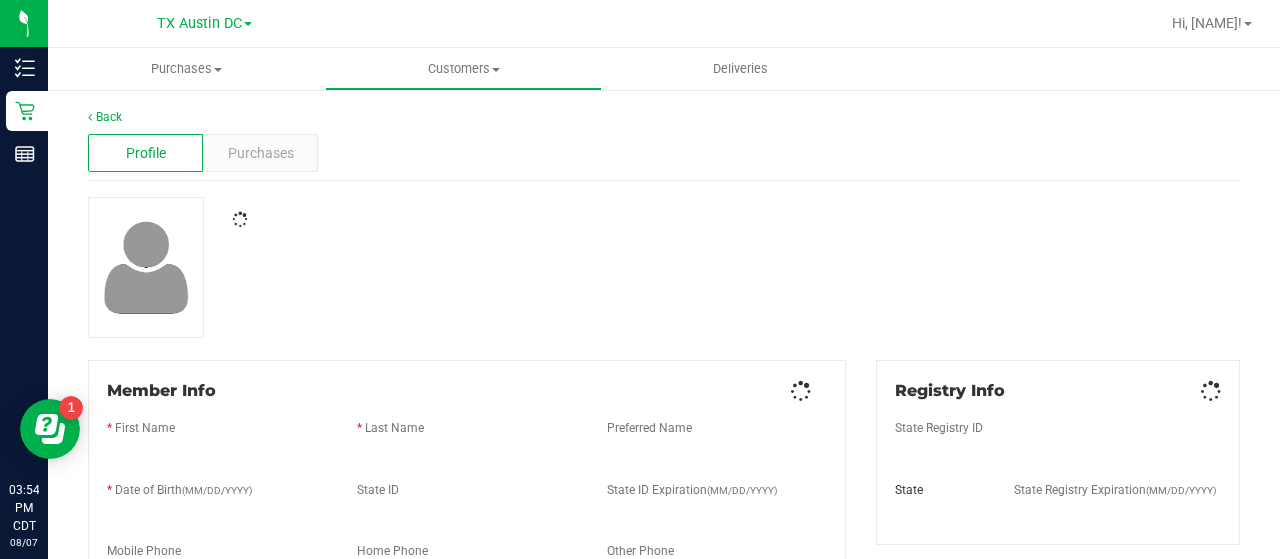 click on "Purchases" at bounding box center (261, 153) 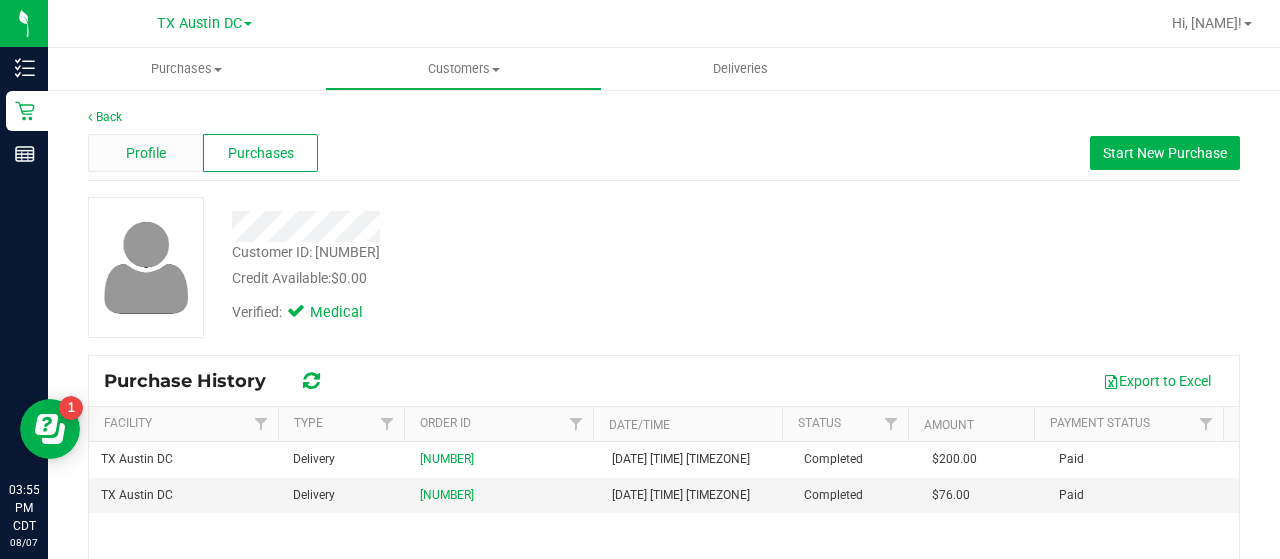 click on "Profile" at bounding box center [145, 153] 